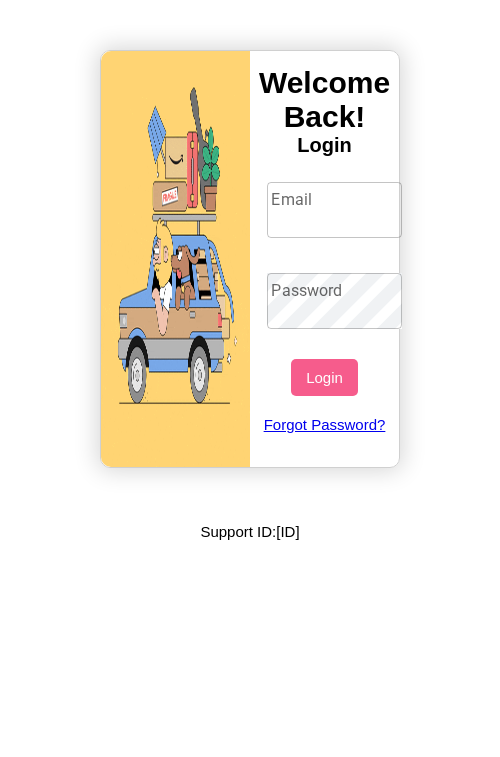 scroll, scrollTop: 0, scrollLeft: 0, axis: both 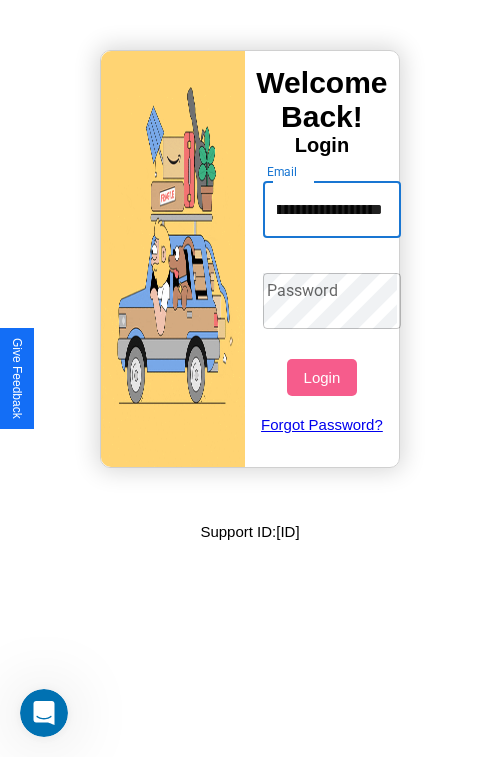 type on "**********" 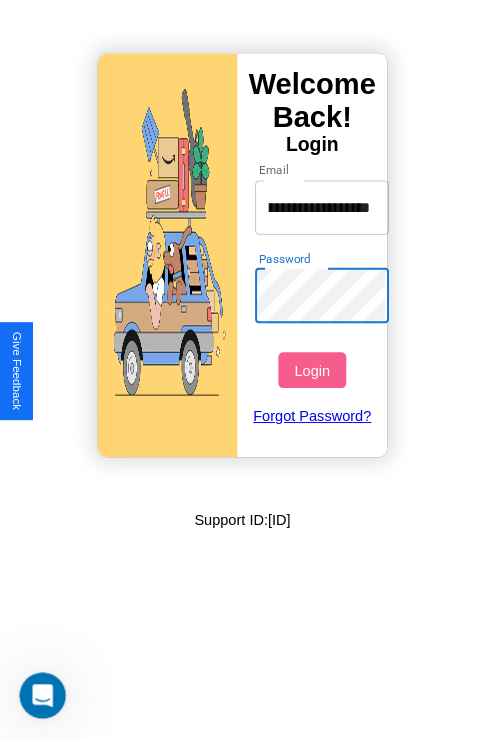 scroll, scrollTop: 0, scrollLeft: 0, axis: both 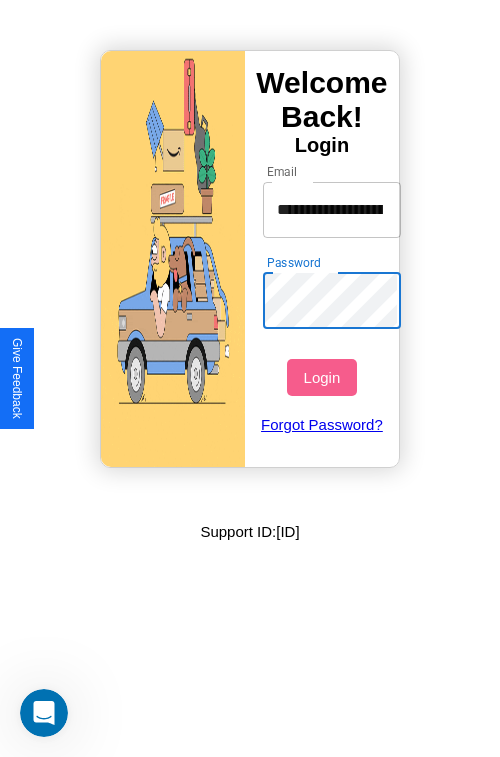 click on "Login" at bounding box center [321, 377] 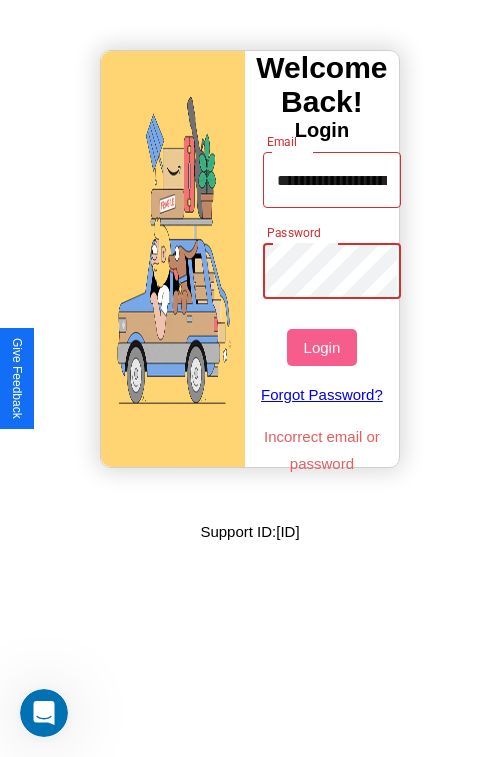 click on "Login" at bounding box center (321, 347) 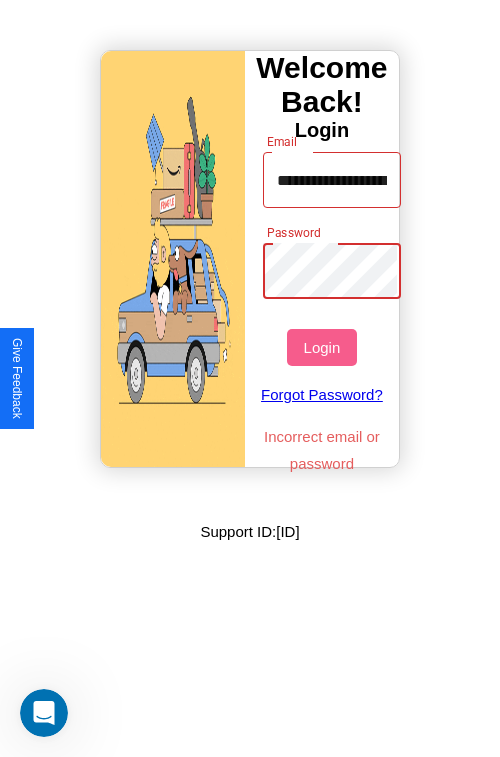 click on "Login" at bounding box center (321, 347) 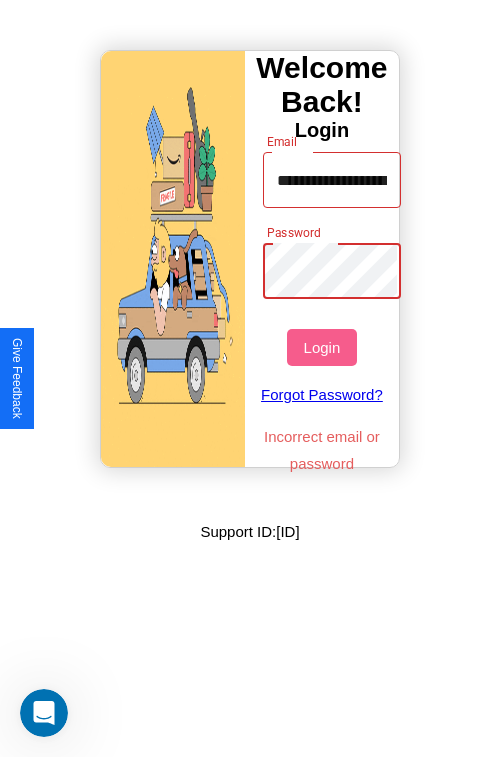 click on "Login" at bounding box center [321, 347] 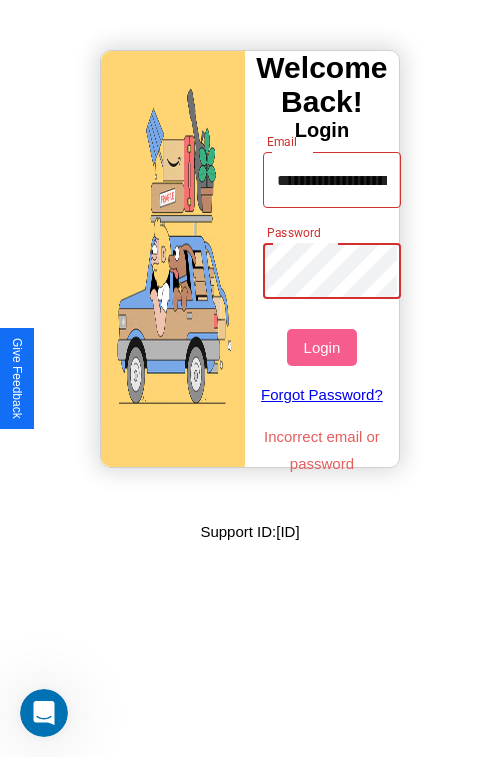 click on "Login" at bounding box center [321, 347] 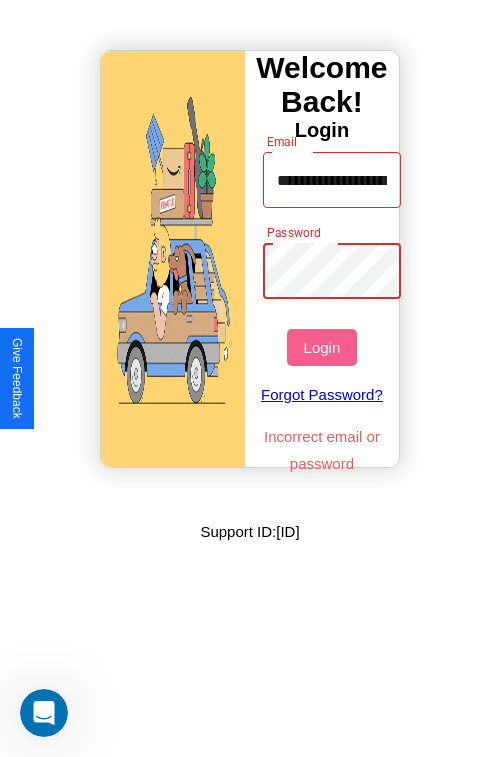 click on "Login" at bounding box center [321, 347] 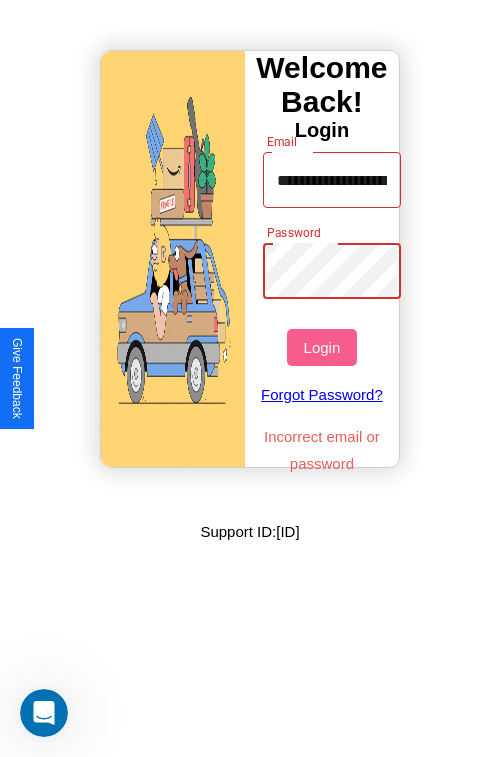 click on "Login" at bounding box center (321, 347) 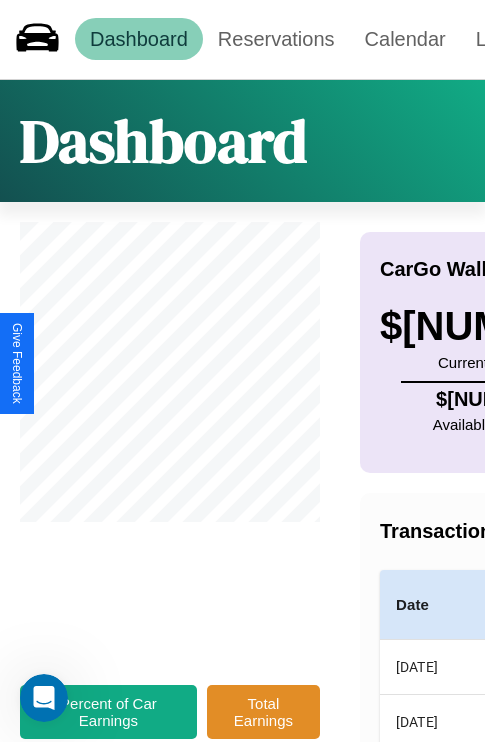 scroll, scrollTop: 0, scrollLeft: 0, axis: both 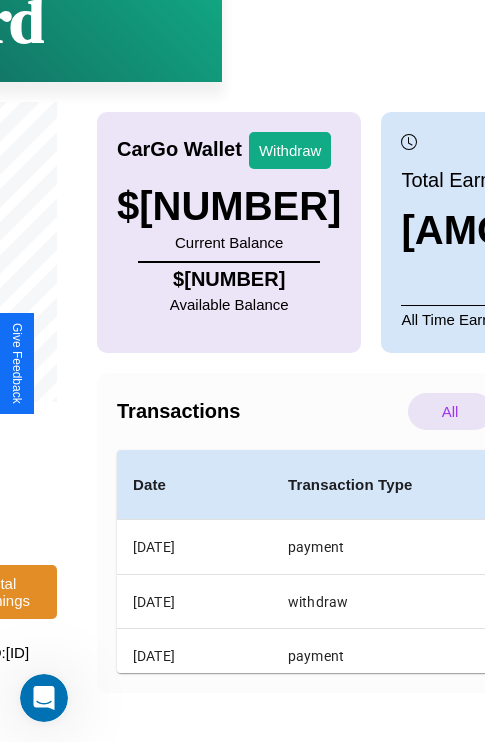 click on "Bank Info" at bounding box center (665, 722) 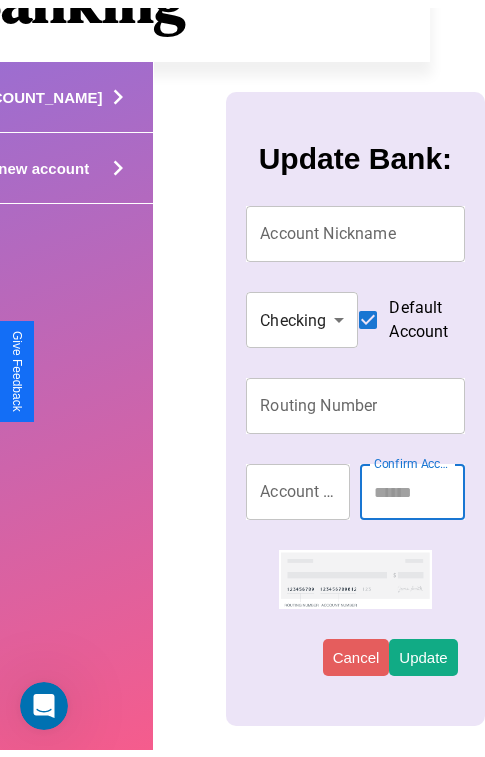 scroll, scrollTop: 0, scrollLeft: 0, axis: both 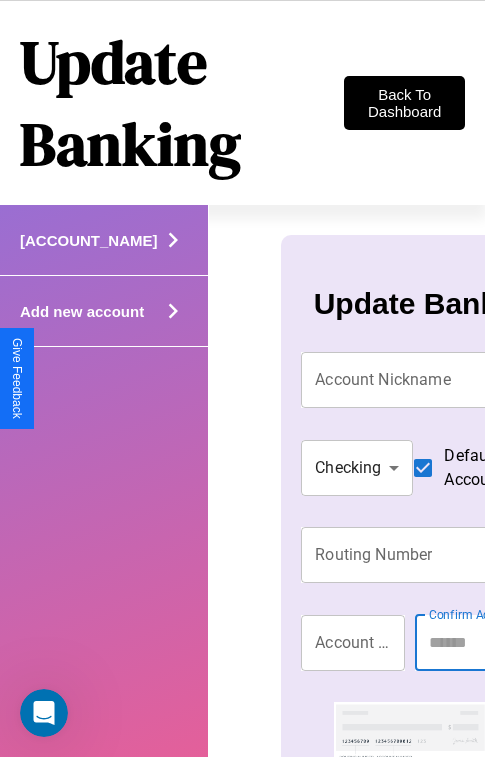 click 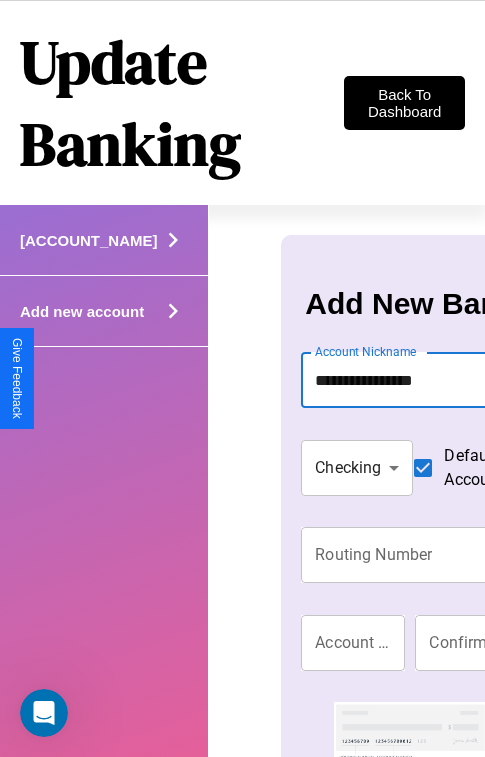 type on "**********" 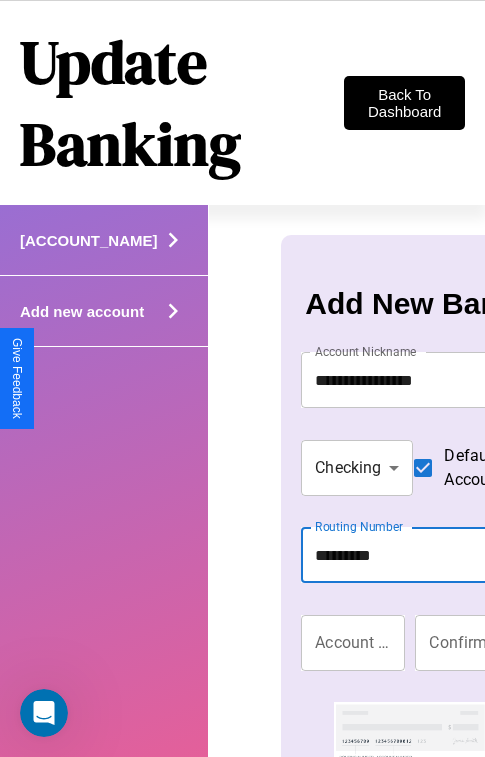 type on "*********" 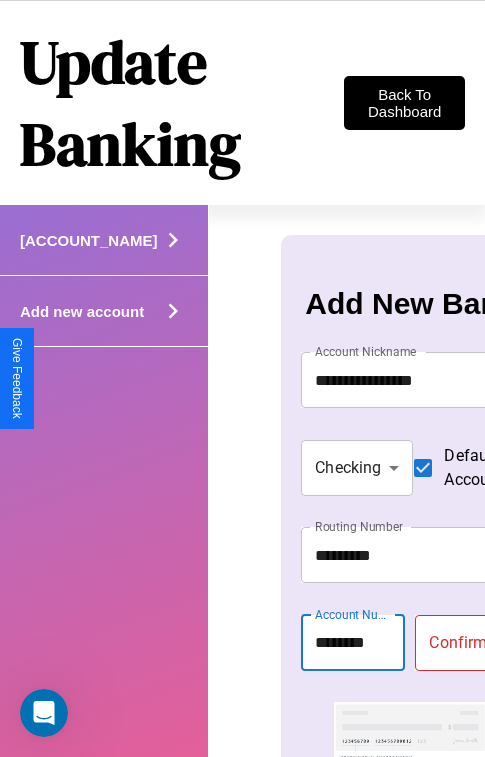 type on "********" 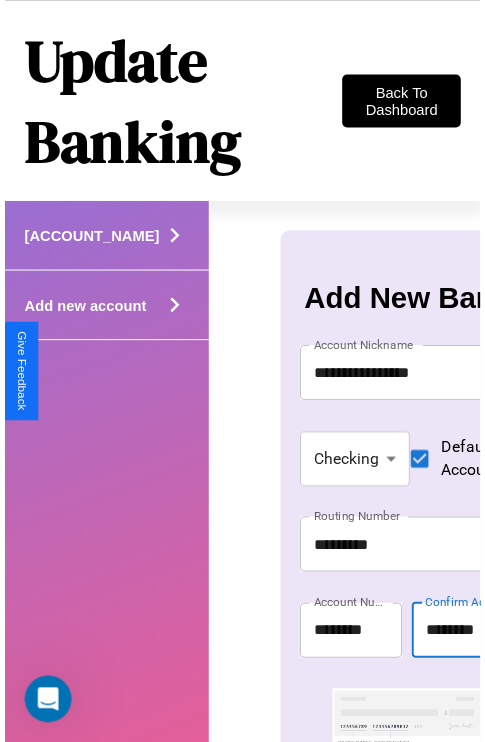scroll, scrollTop: 72, scrollLeft: 0, axis: vertical 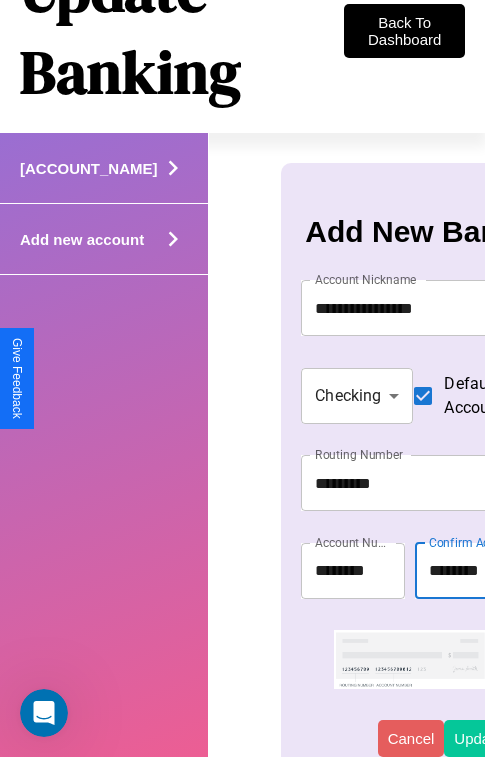 type on "********" 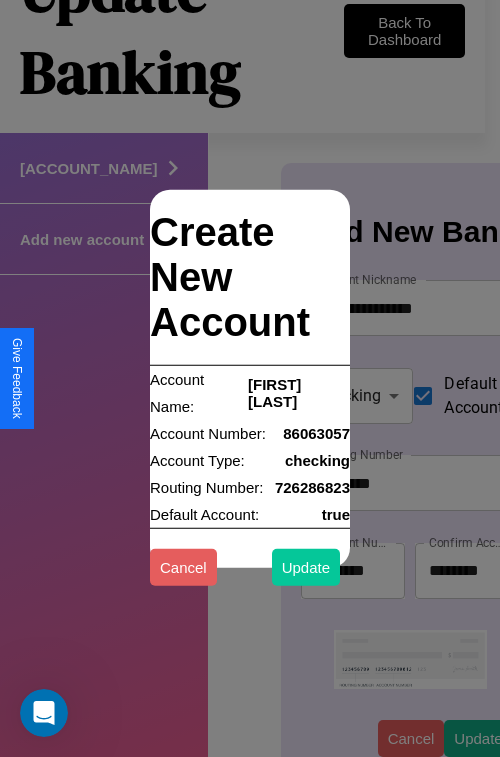 click on "Update" at bounding box center (306, 566) 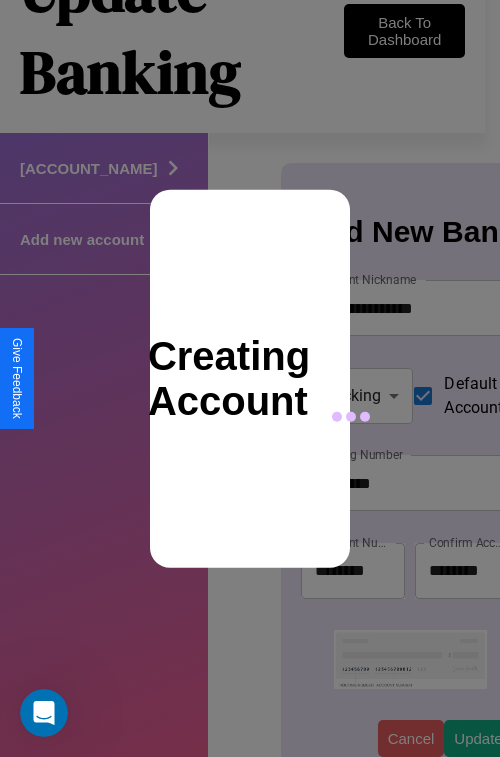 type 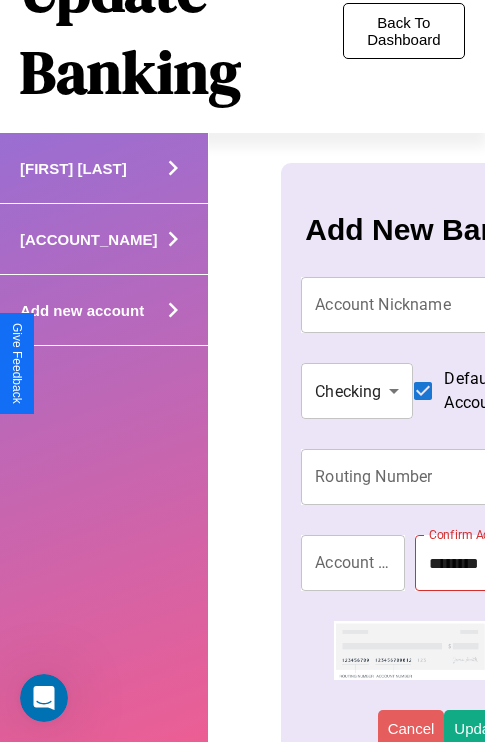 click on "Back To Dashboard" at bounding box center [404, 31] 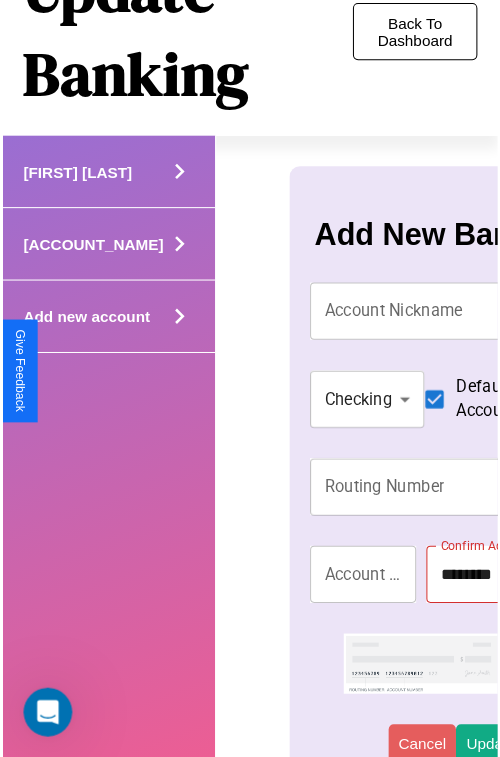 scroll, scrollTop: 0, scrollLeft: 0, axis: both 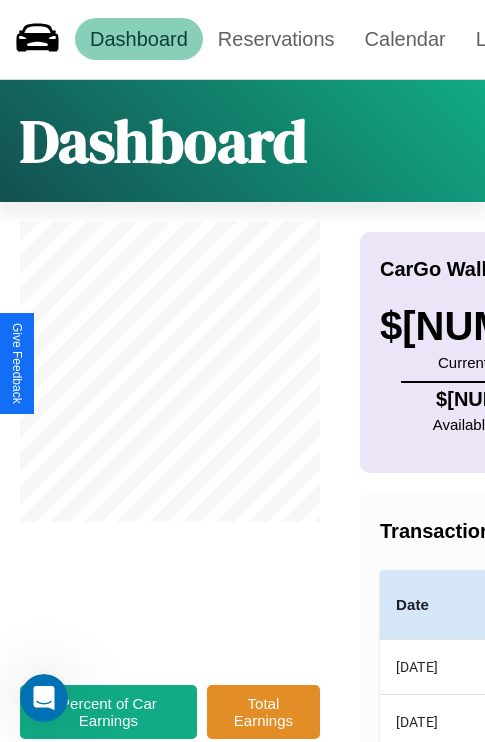 click on "Withdraw" at bounding box center (553, 270) 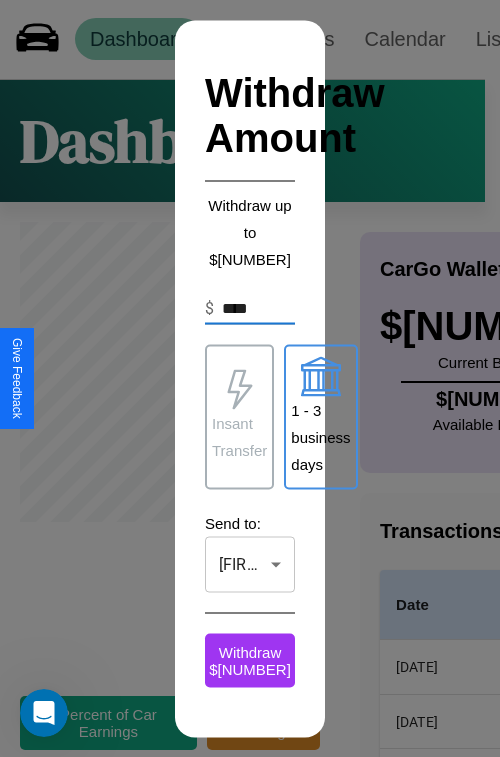 click on "Insant Transfer" at bounding box center [239, 437] 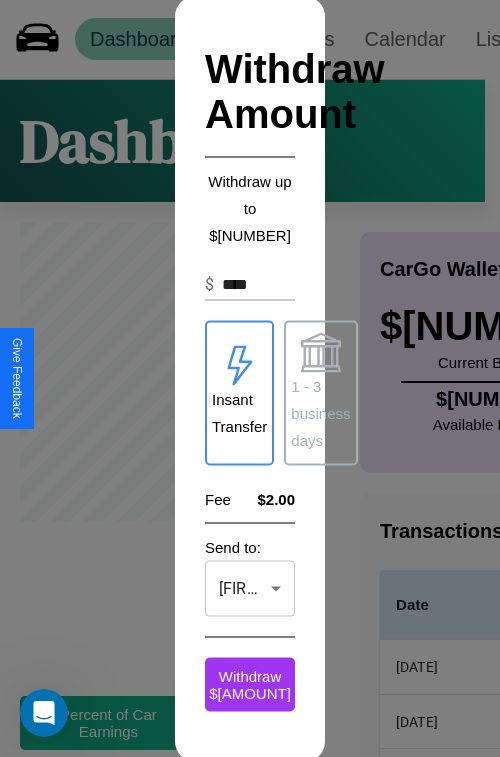 click on "**********" at bounding box center (250, 398) 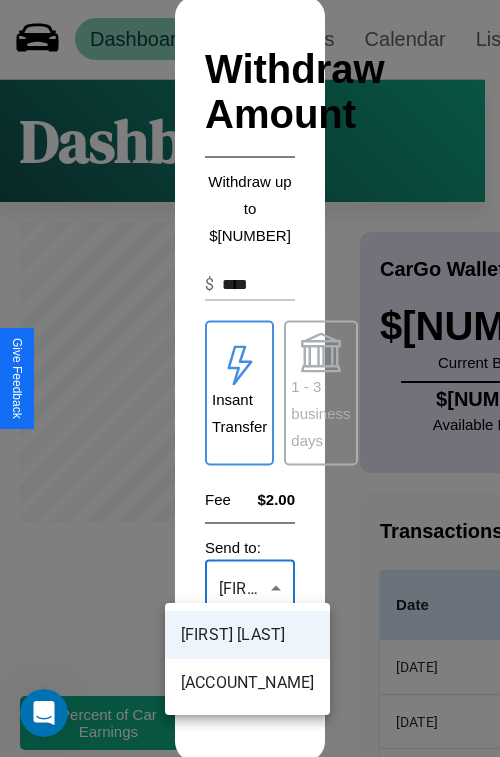 click on "[FIRST] [LAST]" at bounding box center (247, 635) 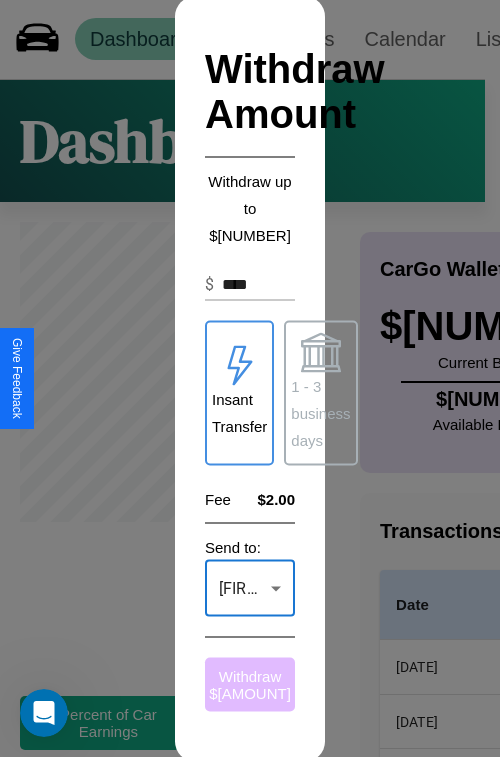 click on "Withdraw $ [AMOUNT]" at bounding box center [250, 684] 